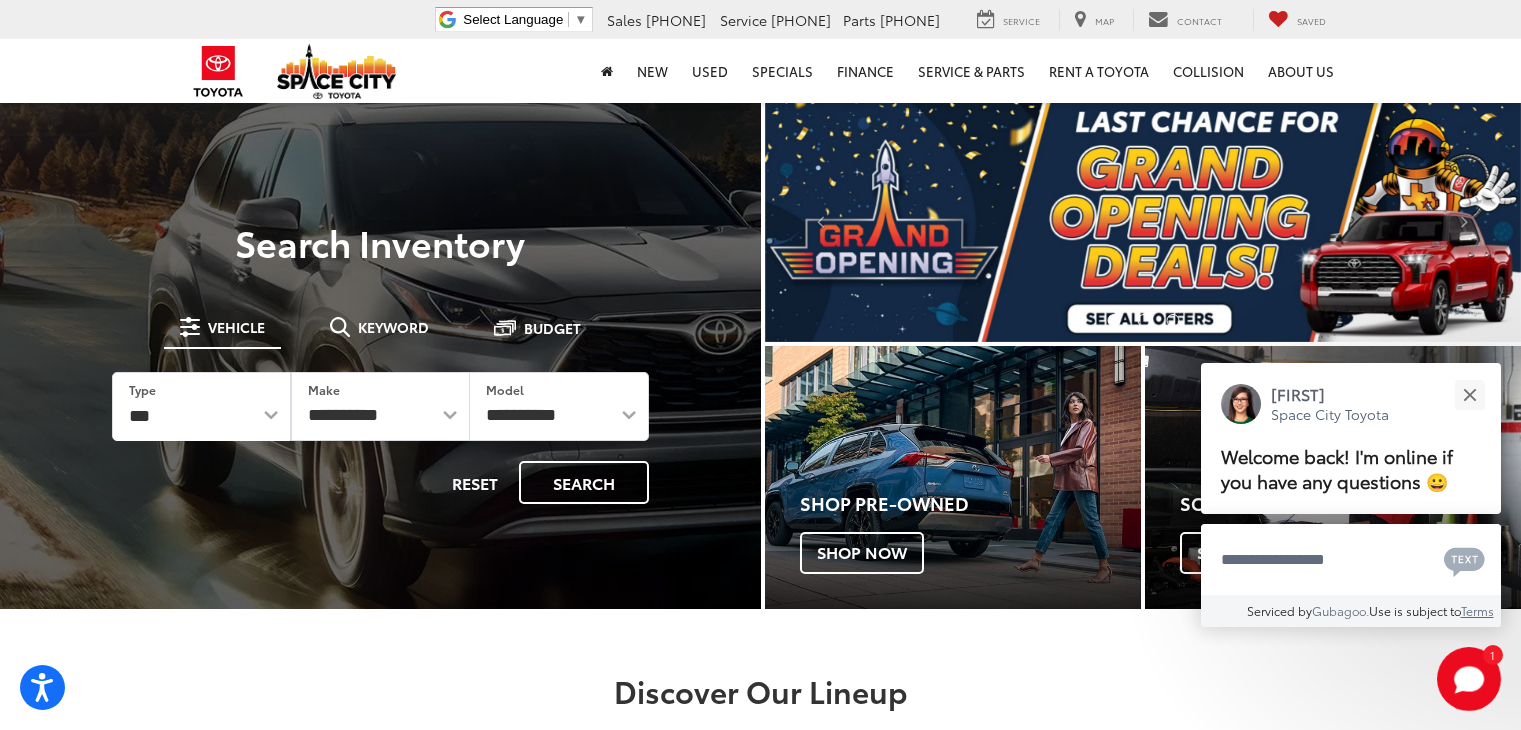 scroll, scrollTop: 0, scrollLeft: 0, axis: both 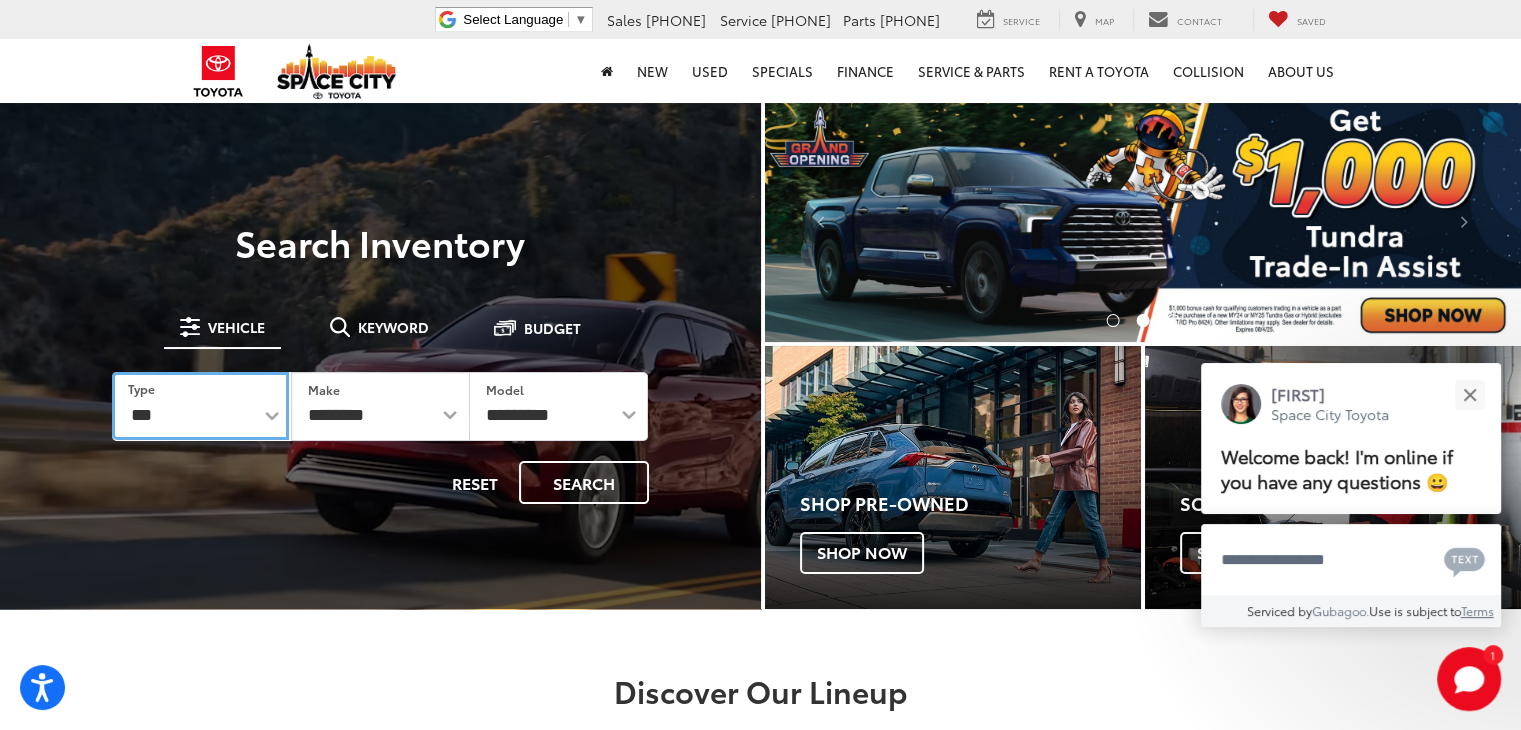 click on "***
***
****
*********" at bounding box center [200, 405] 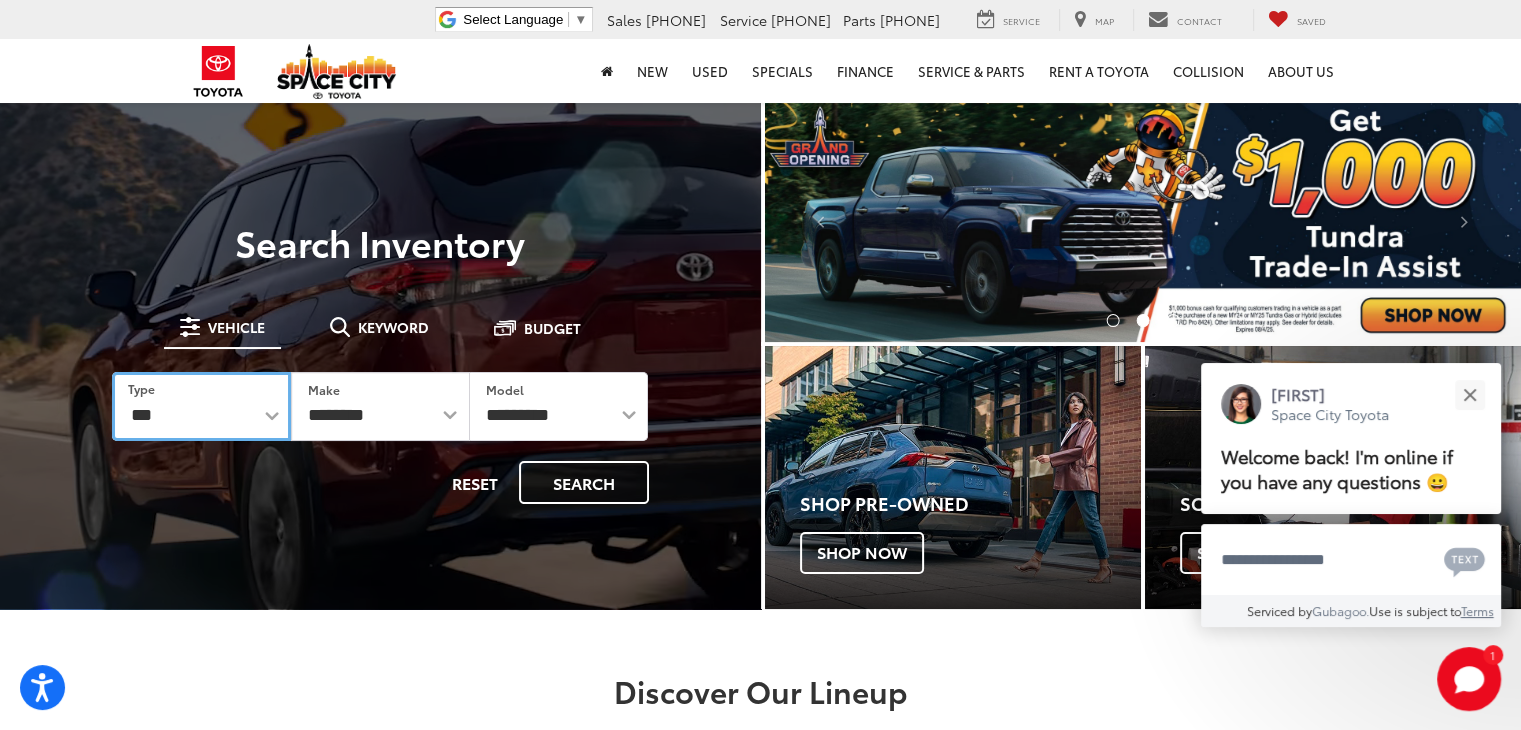 select on "******" 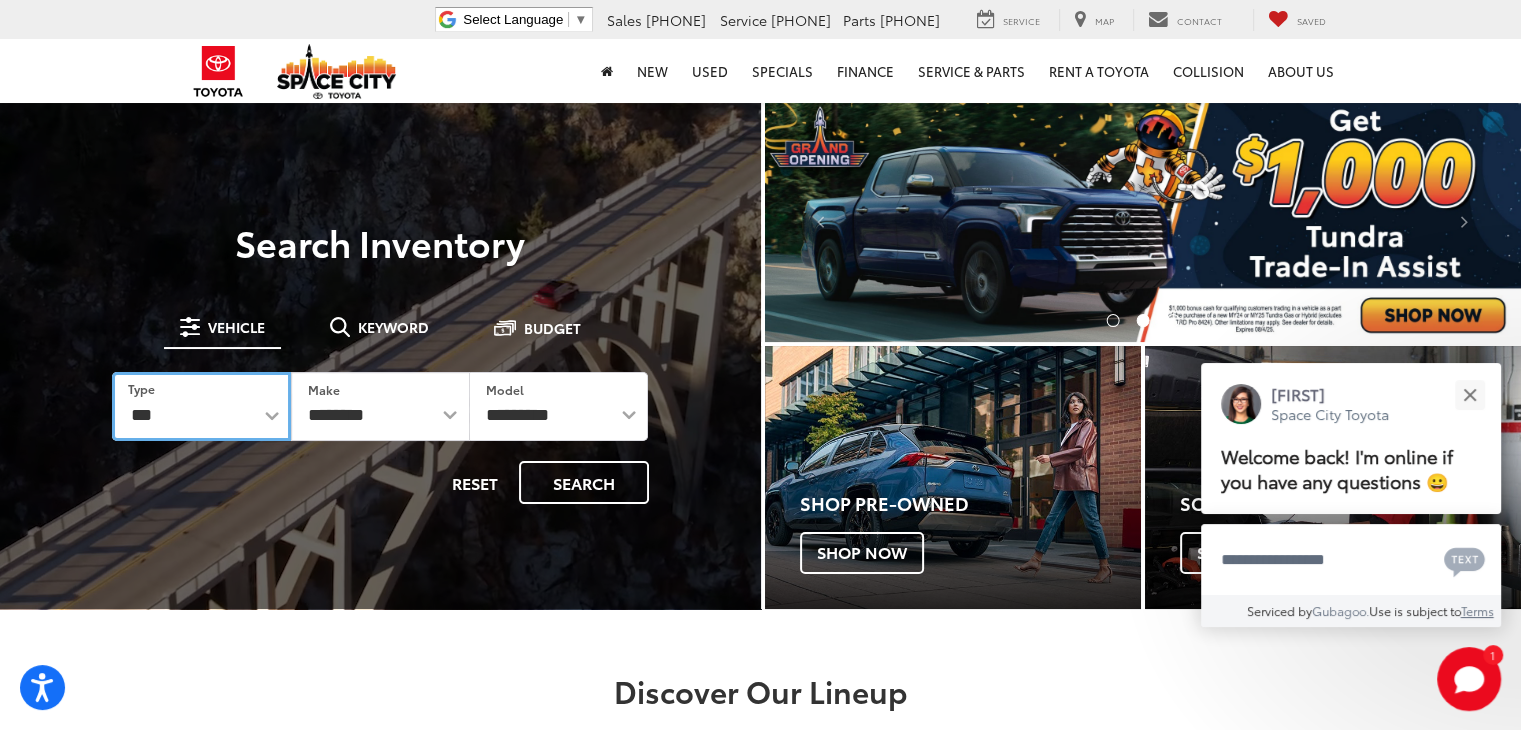 click on "***
***
****
*********" at bounding box center [201, 406] 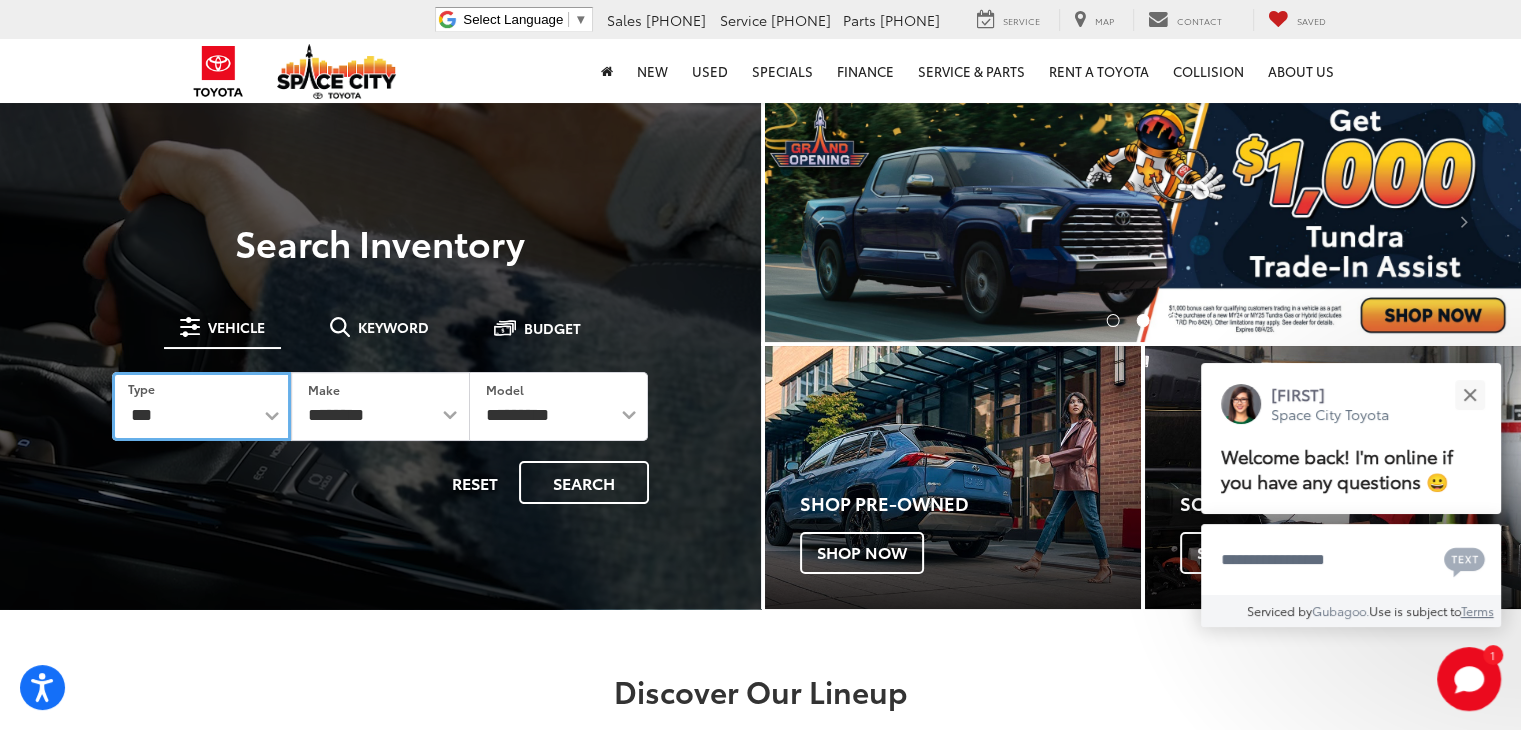 select on "******" 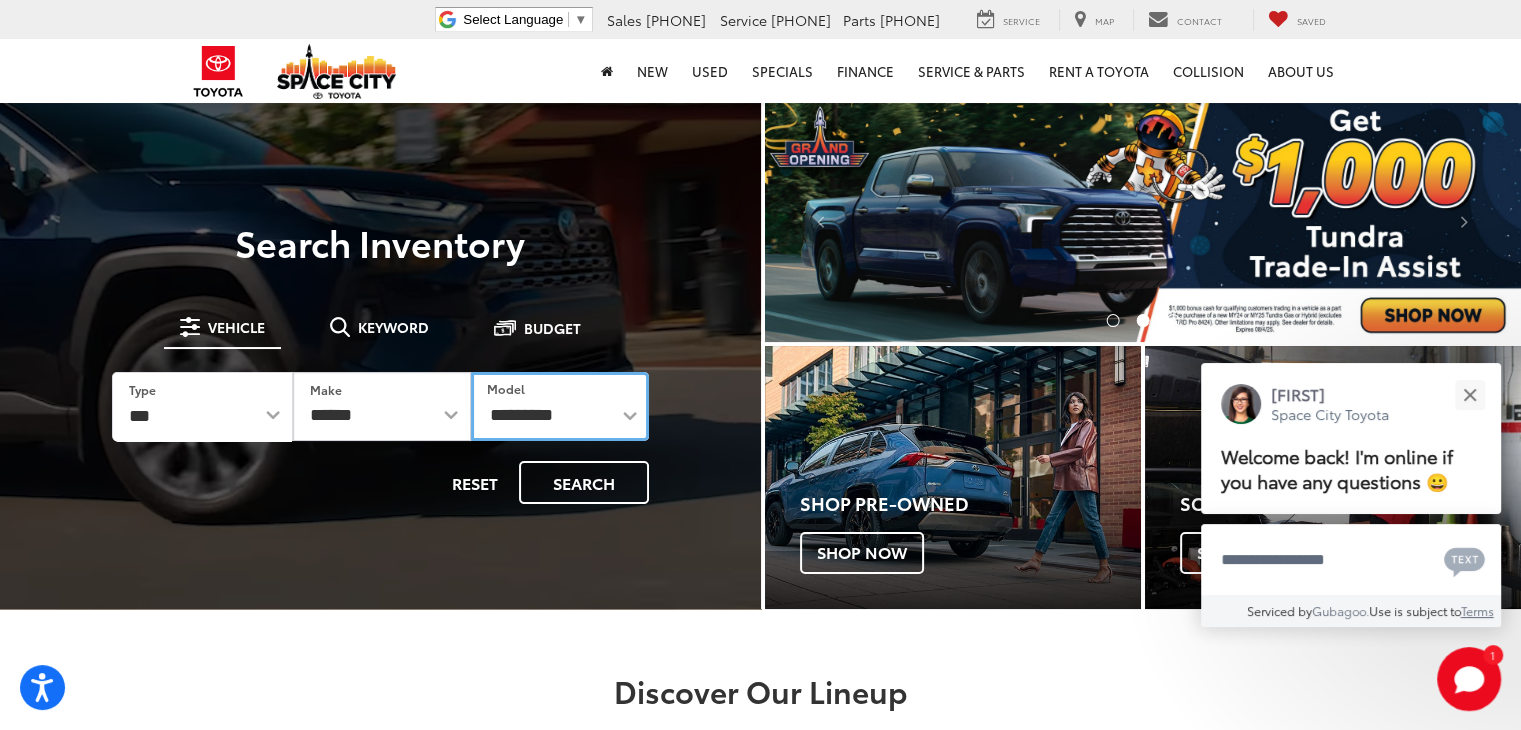 click on "**********" at bounding box center (560, 406) 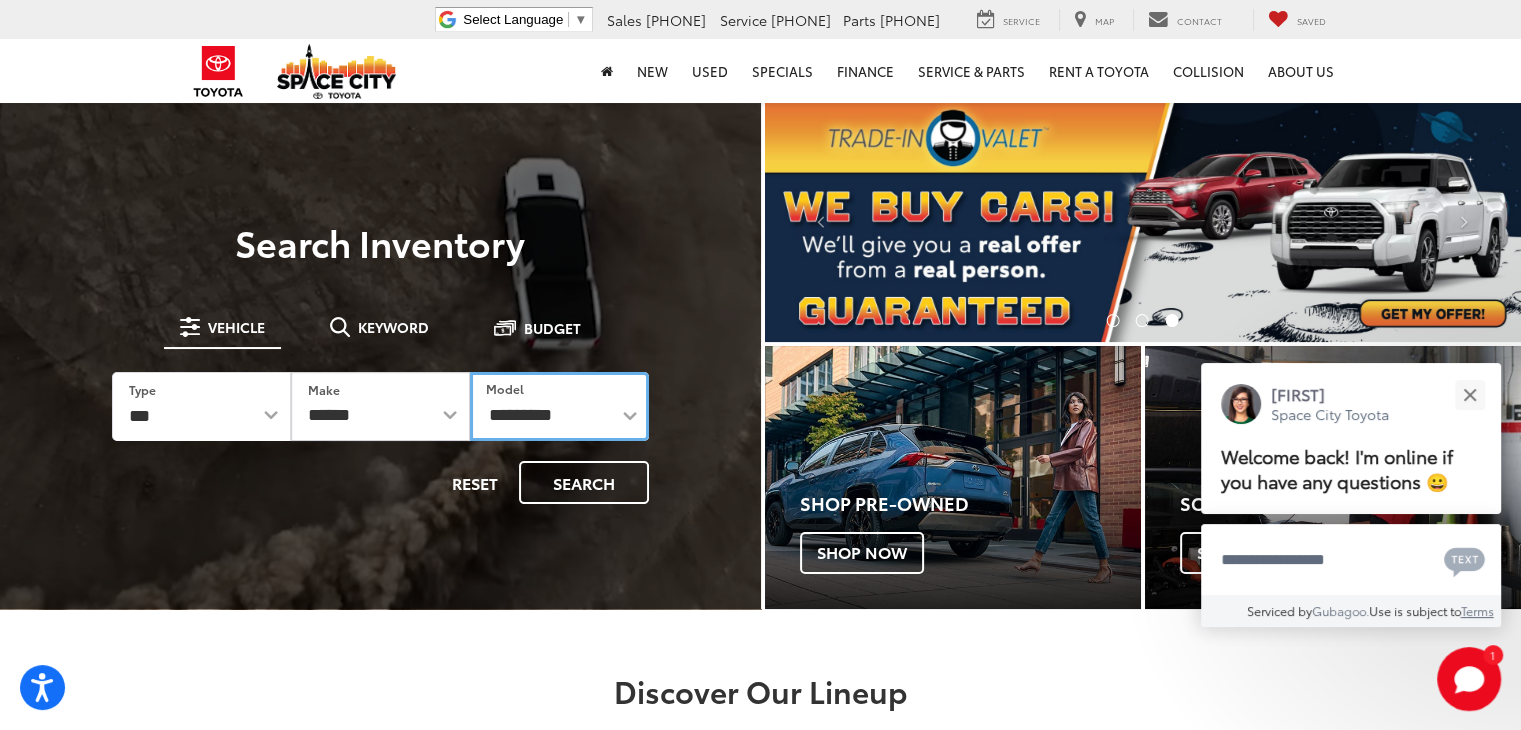 select on "******" 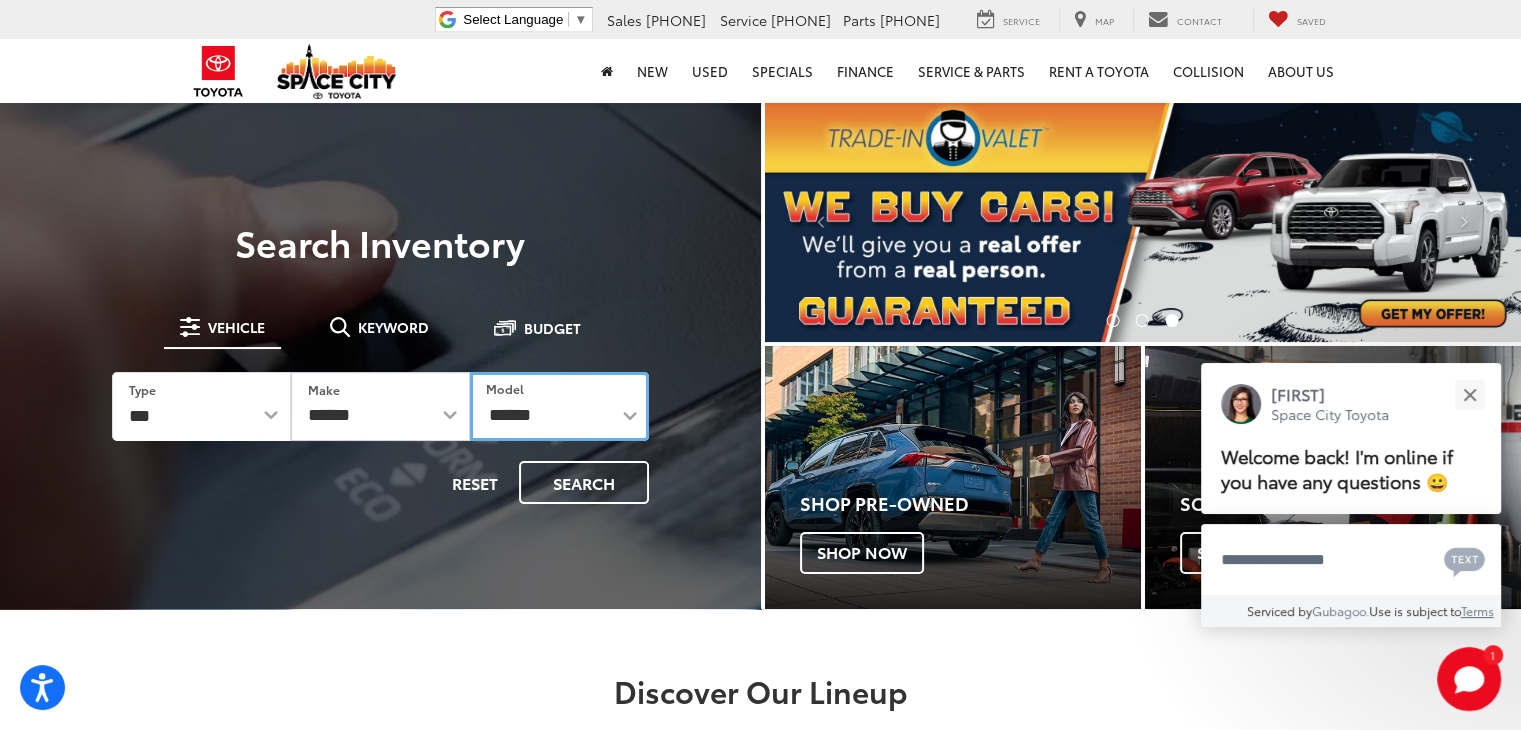 click on "**********" at bounding box center [559, 406] 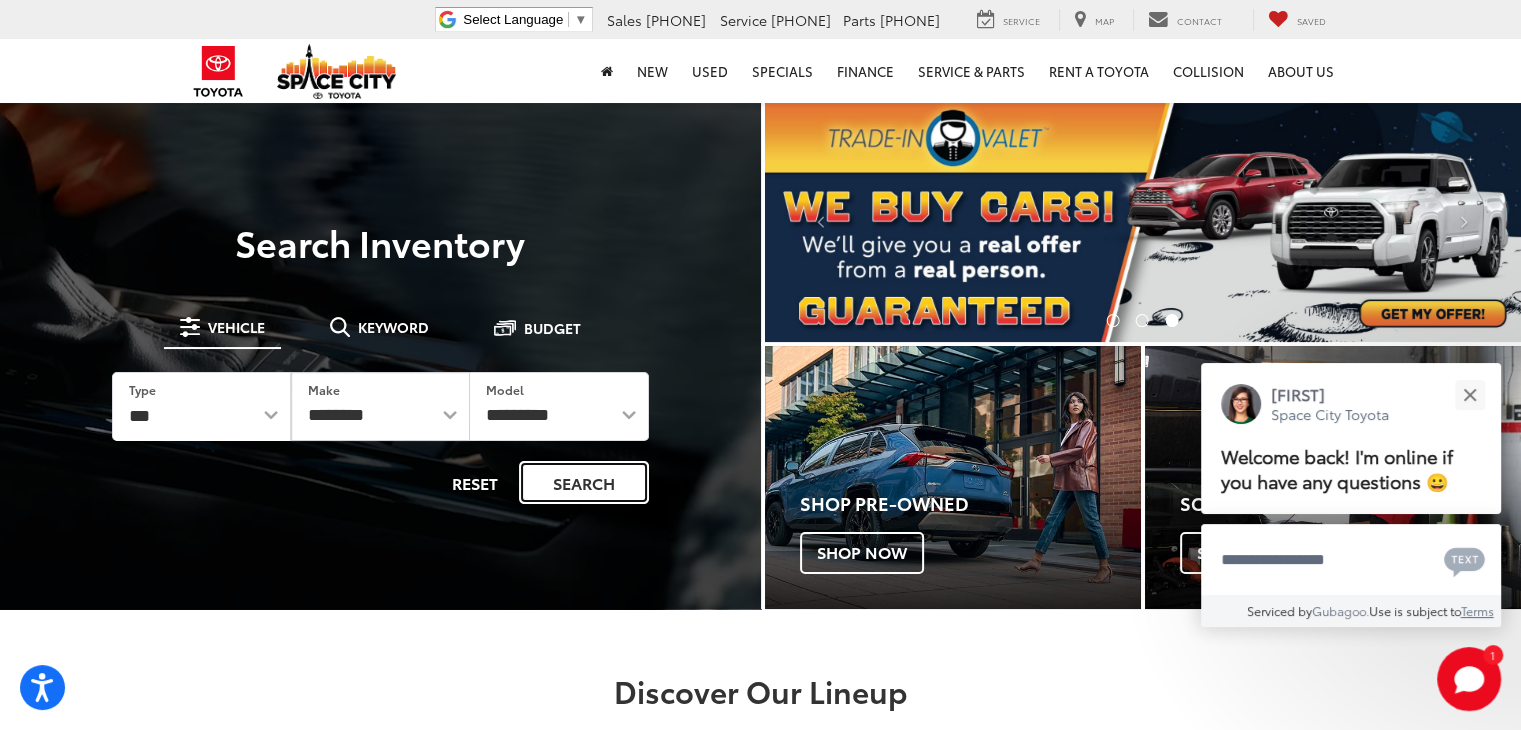 click on "Search" at bounding box center (584, 482) 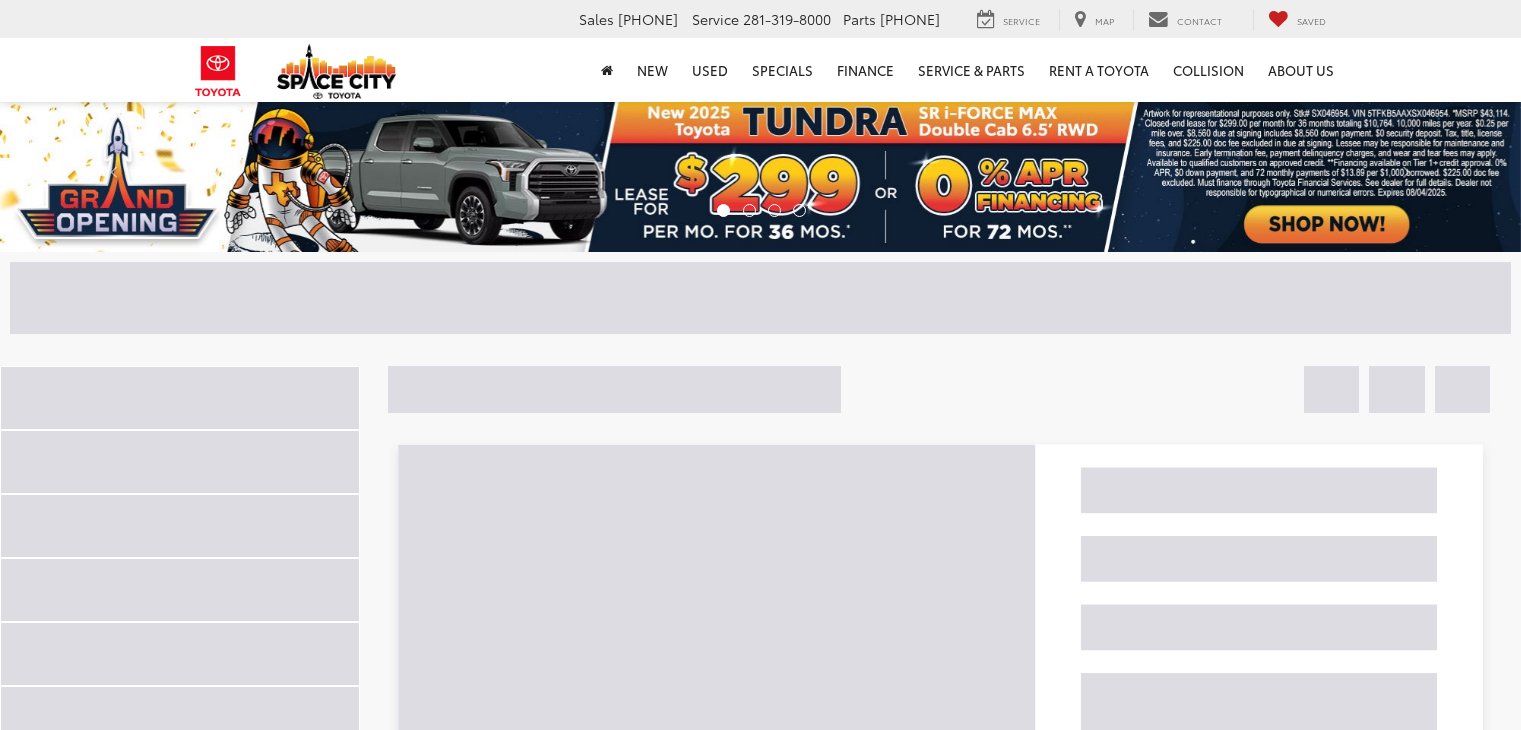 scroll, scrollTop: 0, scrollLeft: 0, axis: both 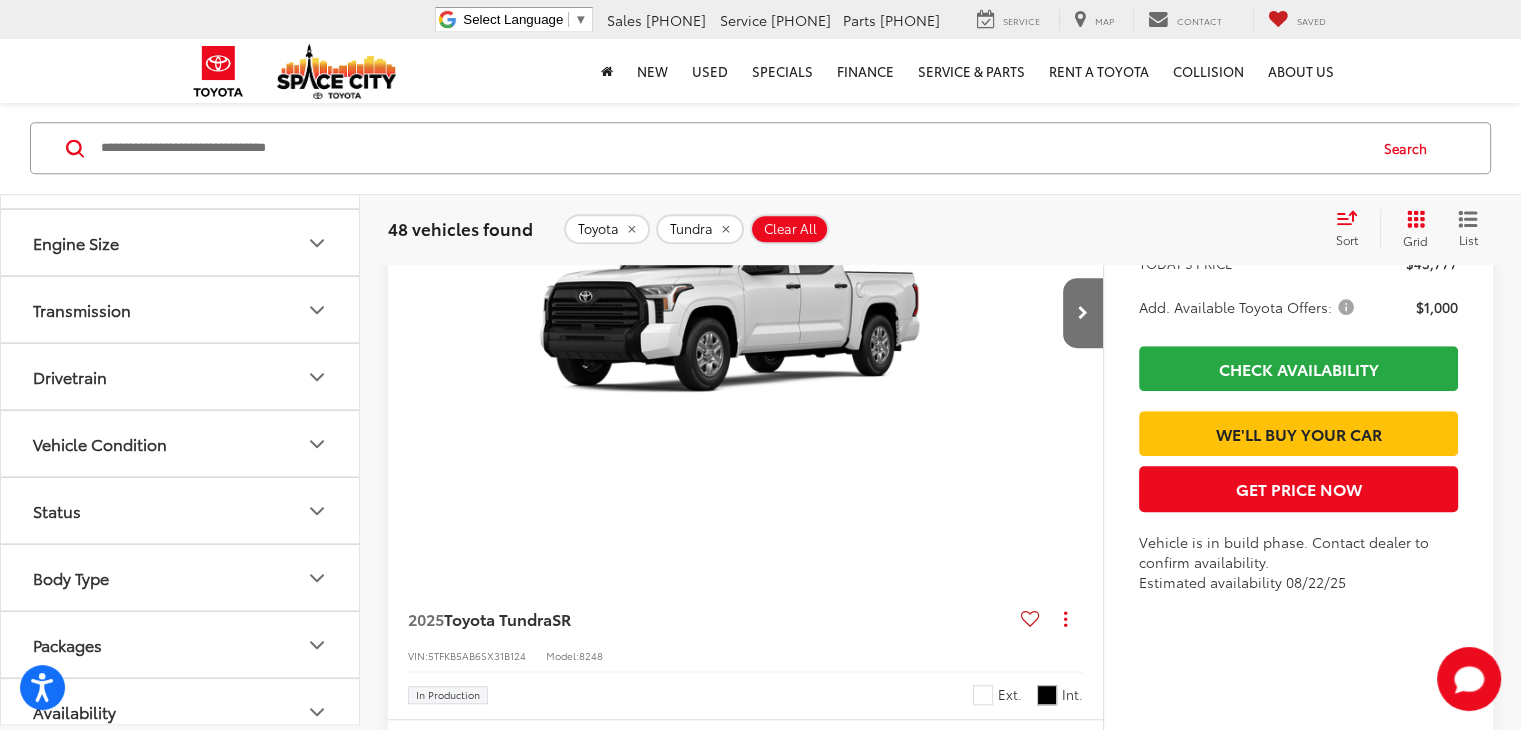 click on "Drivetrain" at bounding box center [181, 377] 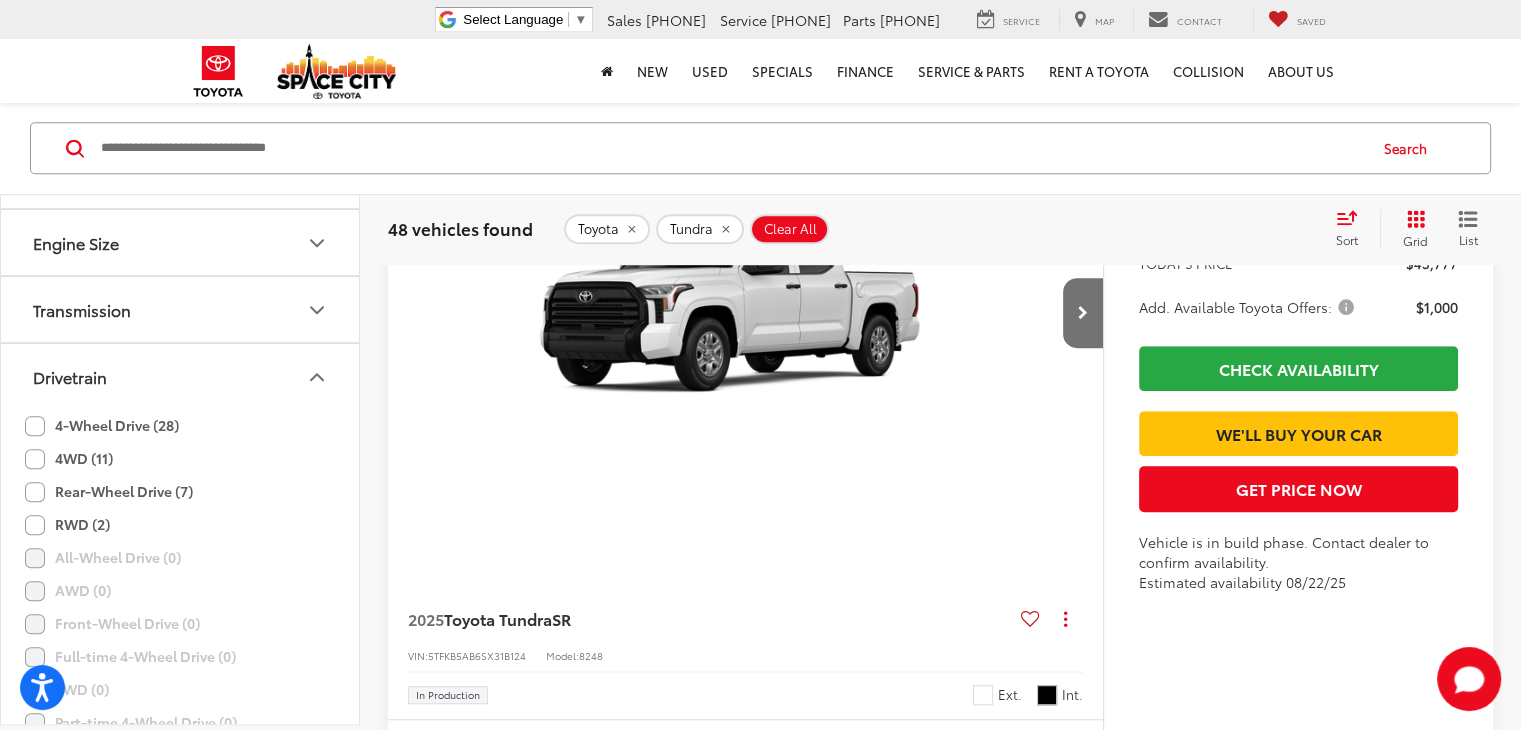 click on "4-Wheel Drive (28)" 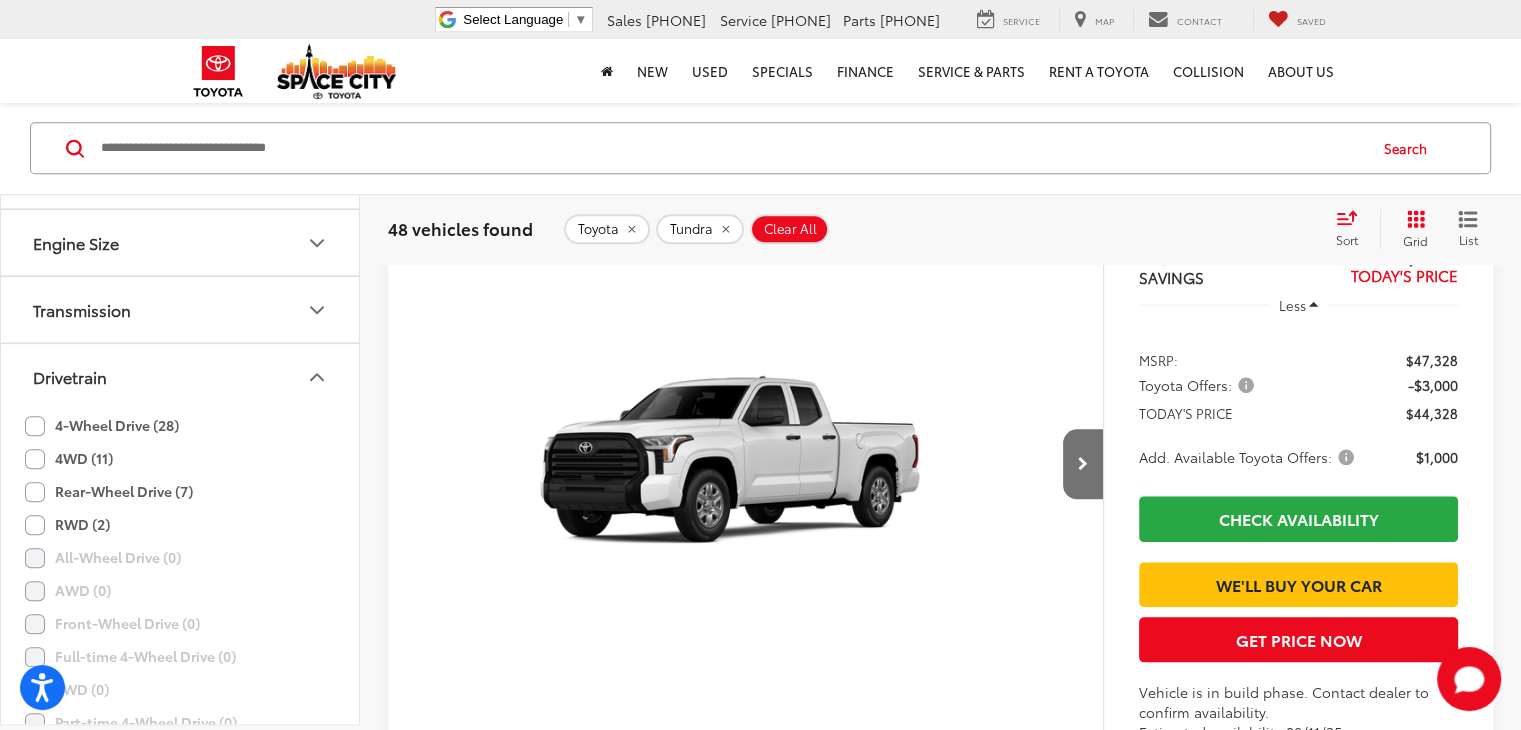 click on "4WD (11)" 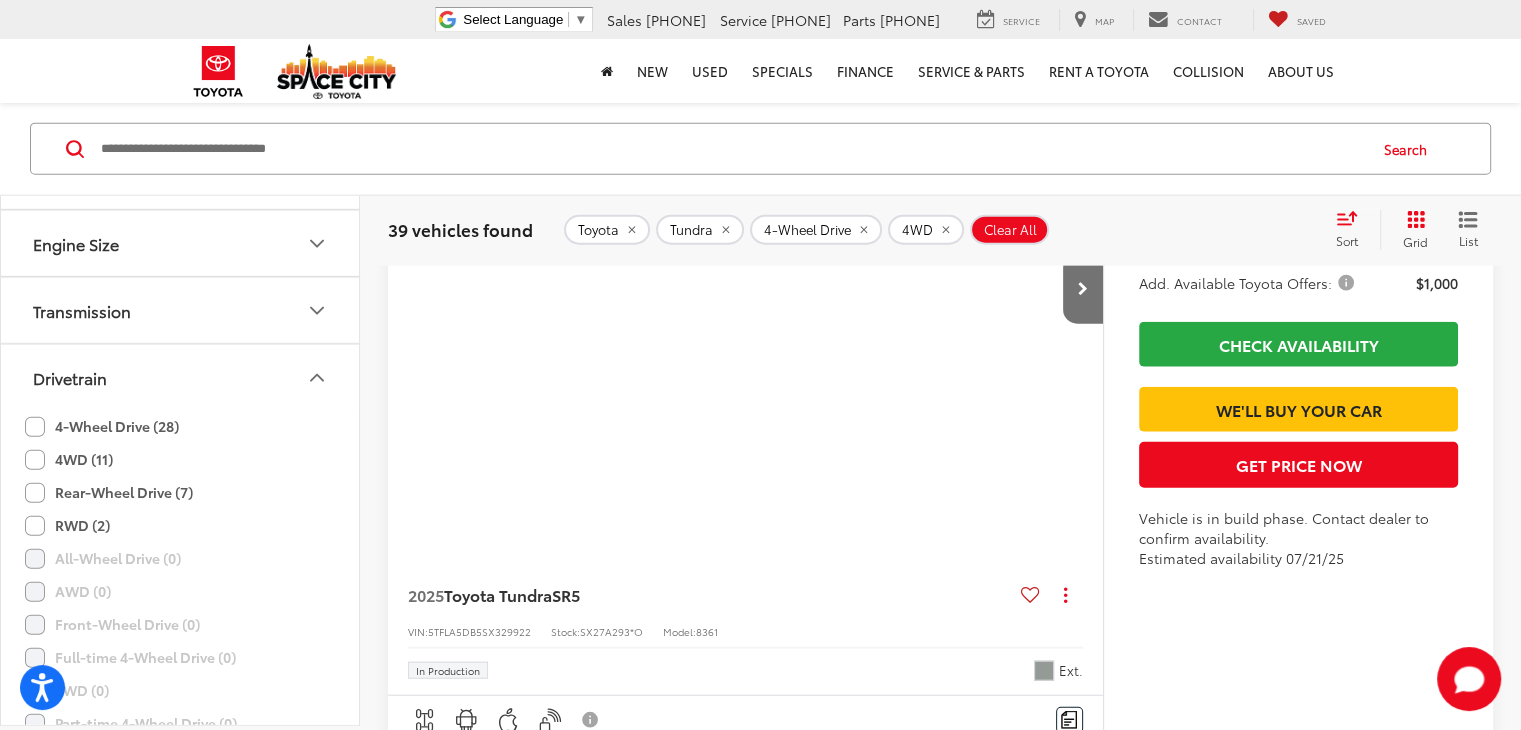 scroll, scrollTop: 148, scrollLeft: 0, axis: vertical 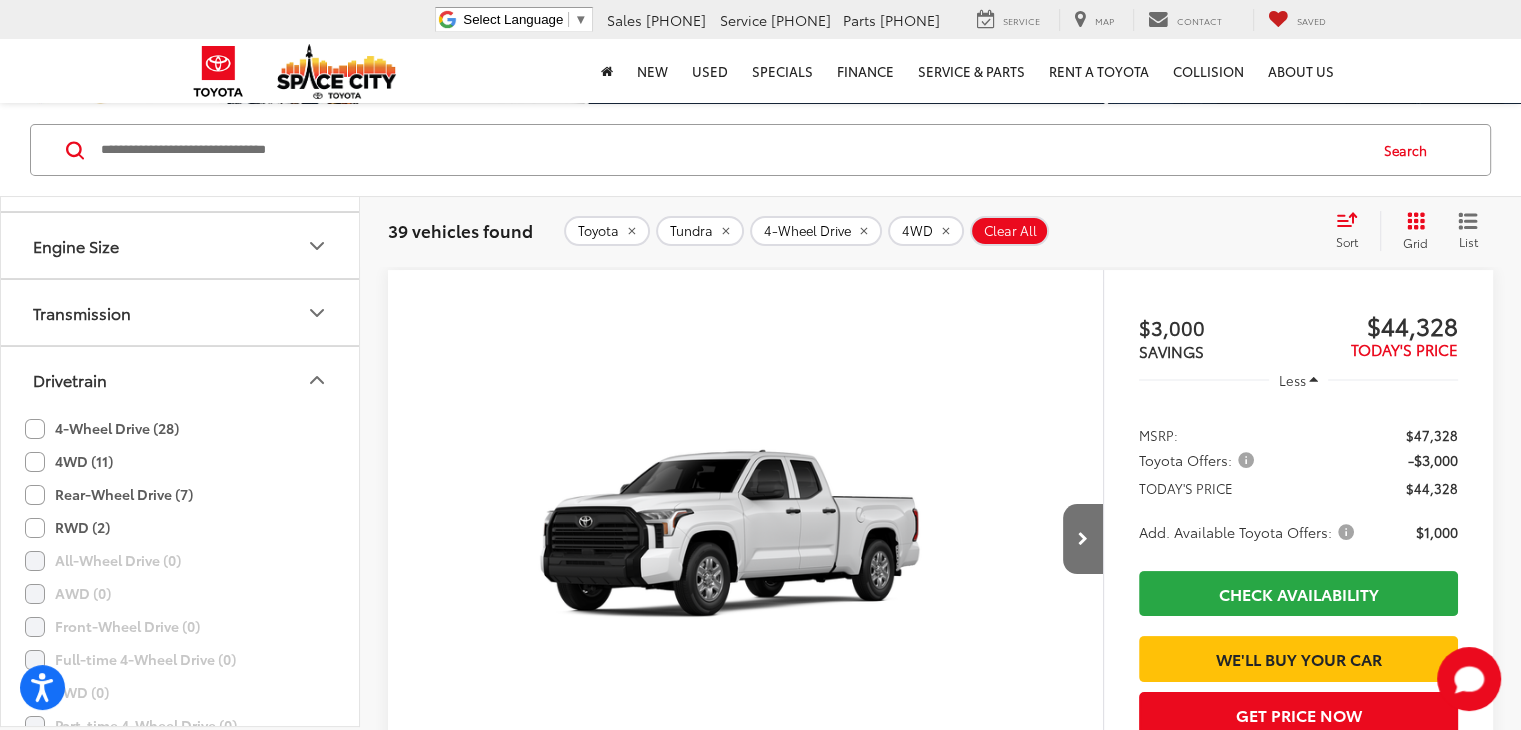 click on "Sort" at bounding box center [1353, 231] 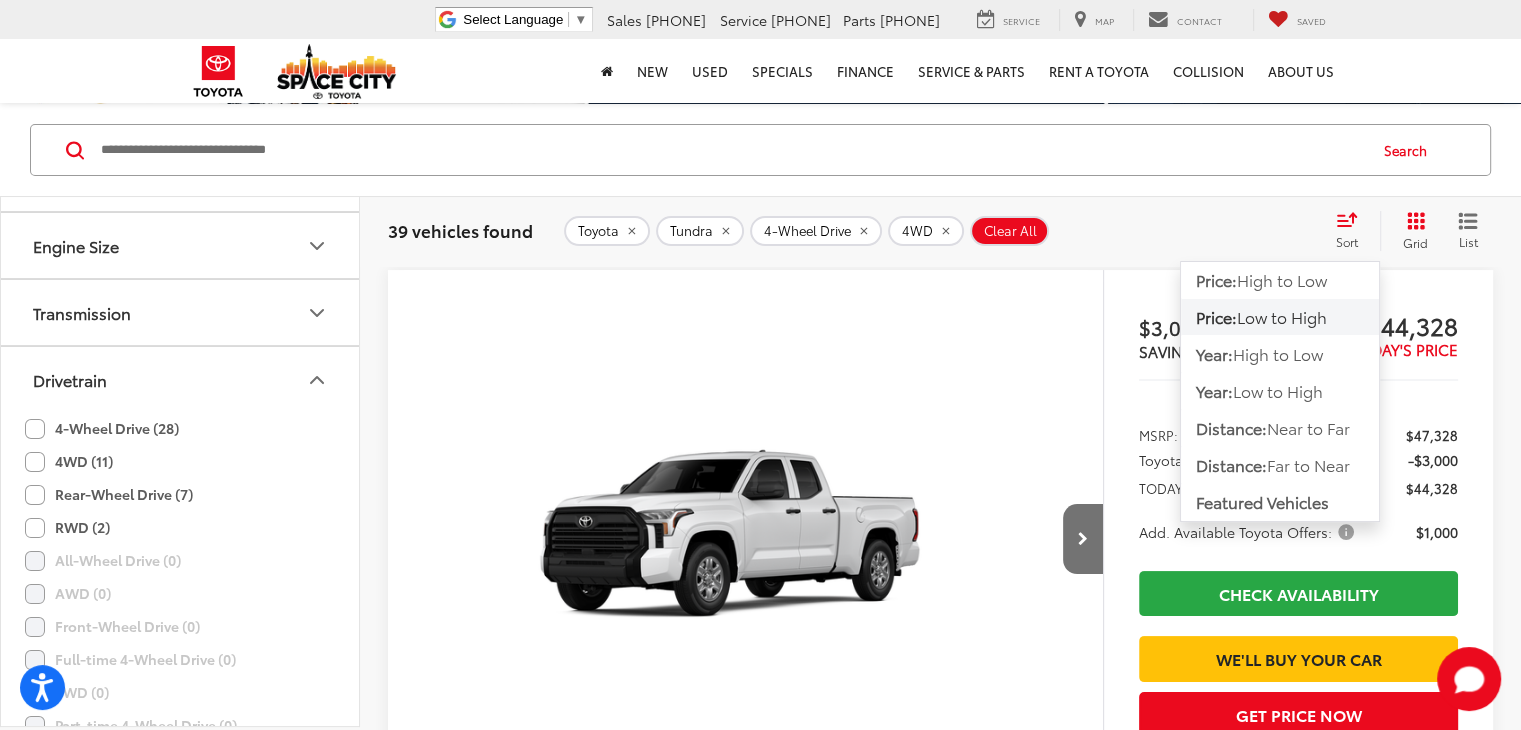 click on "Low to High" at bounding box center [1282, 316] 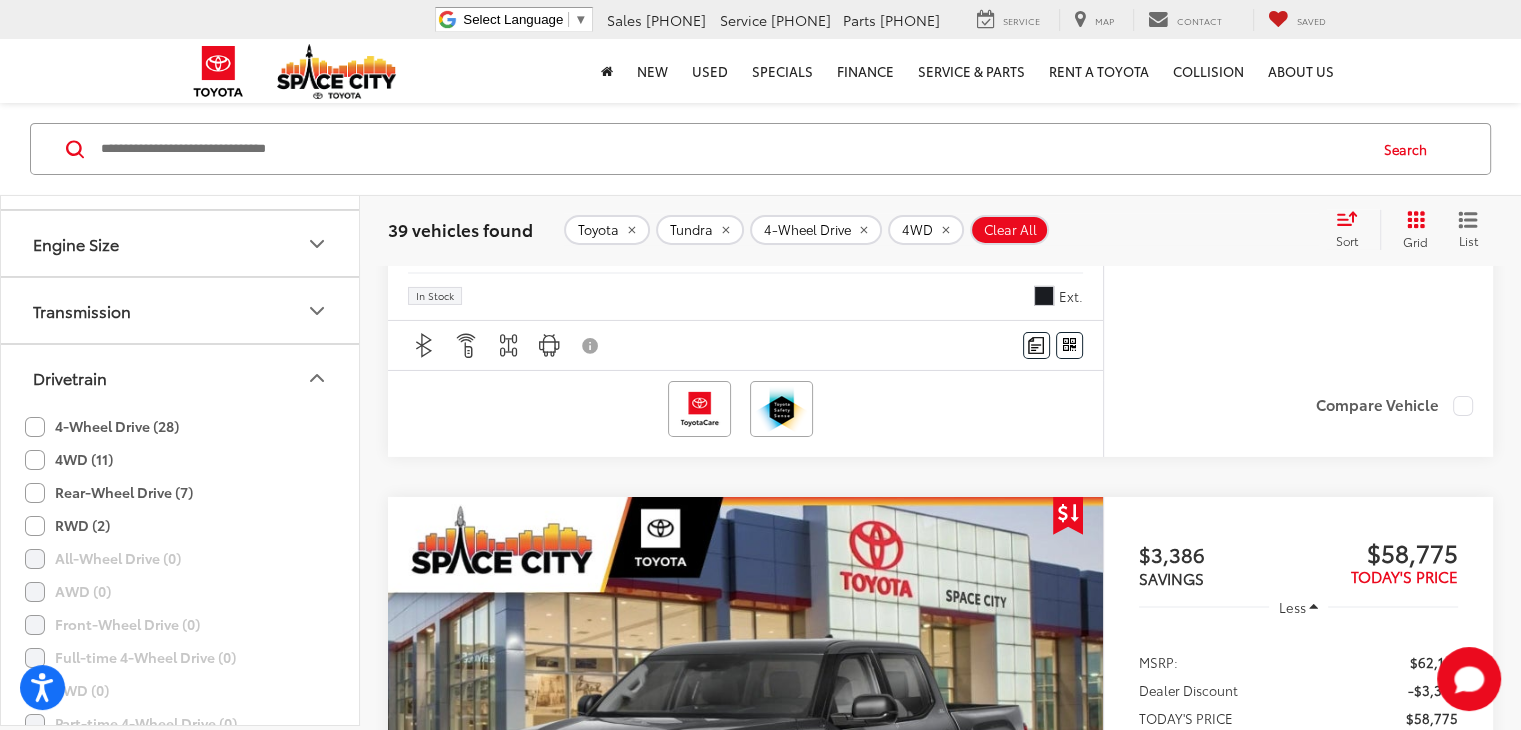 scroll, scrollTop: 7035, scrollLeft: 0, axis: vertical 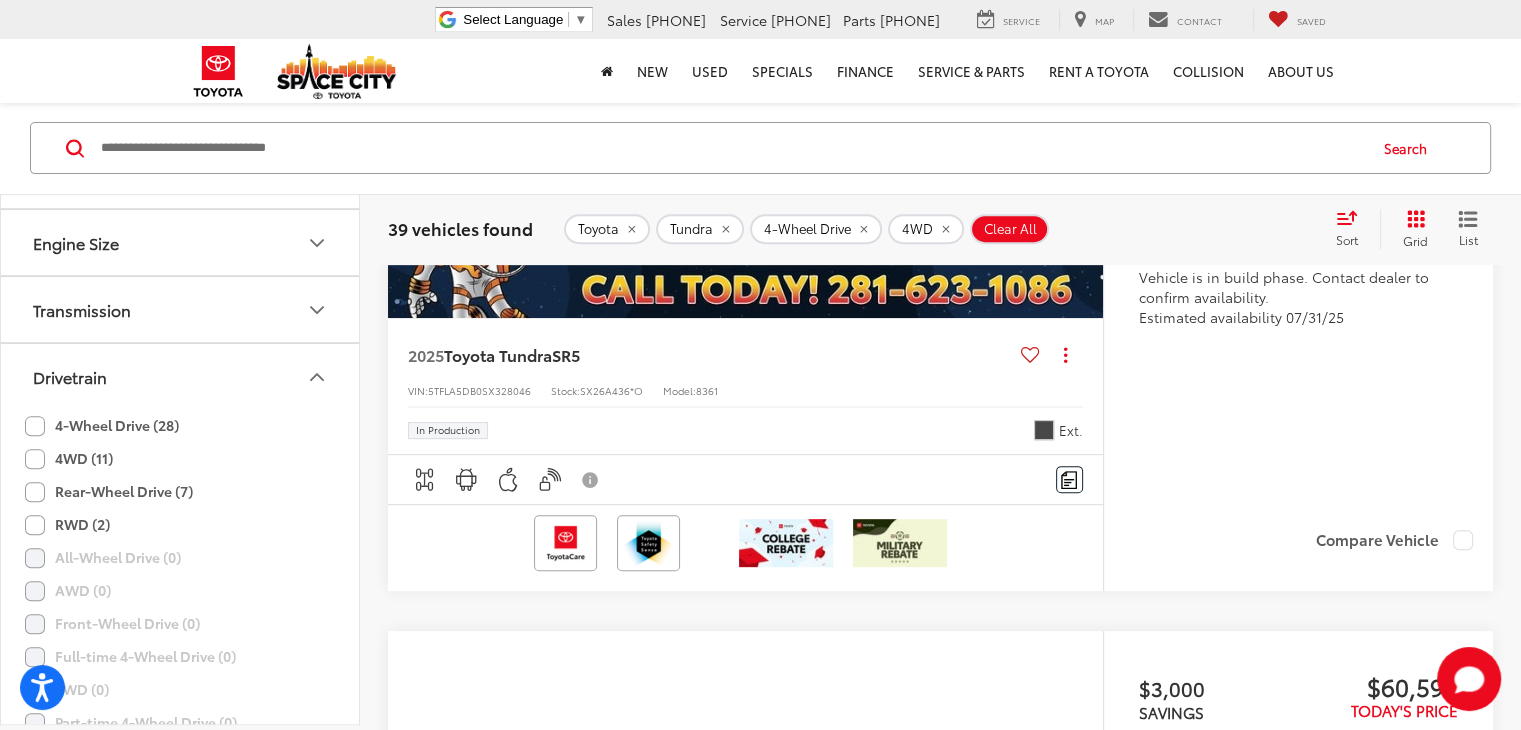 click at bounding box center [1083, 1750] 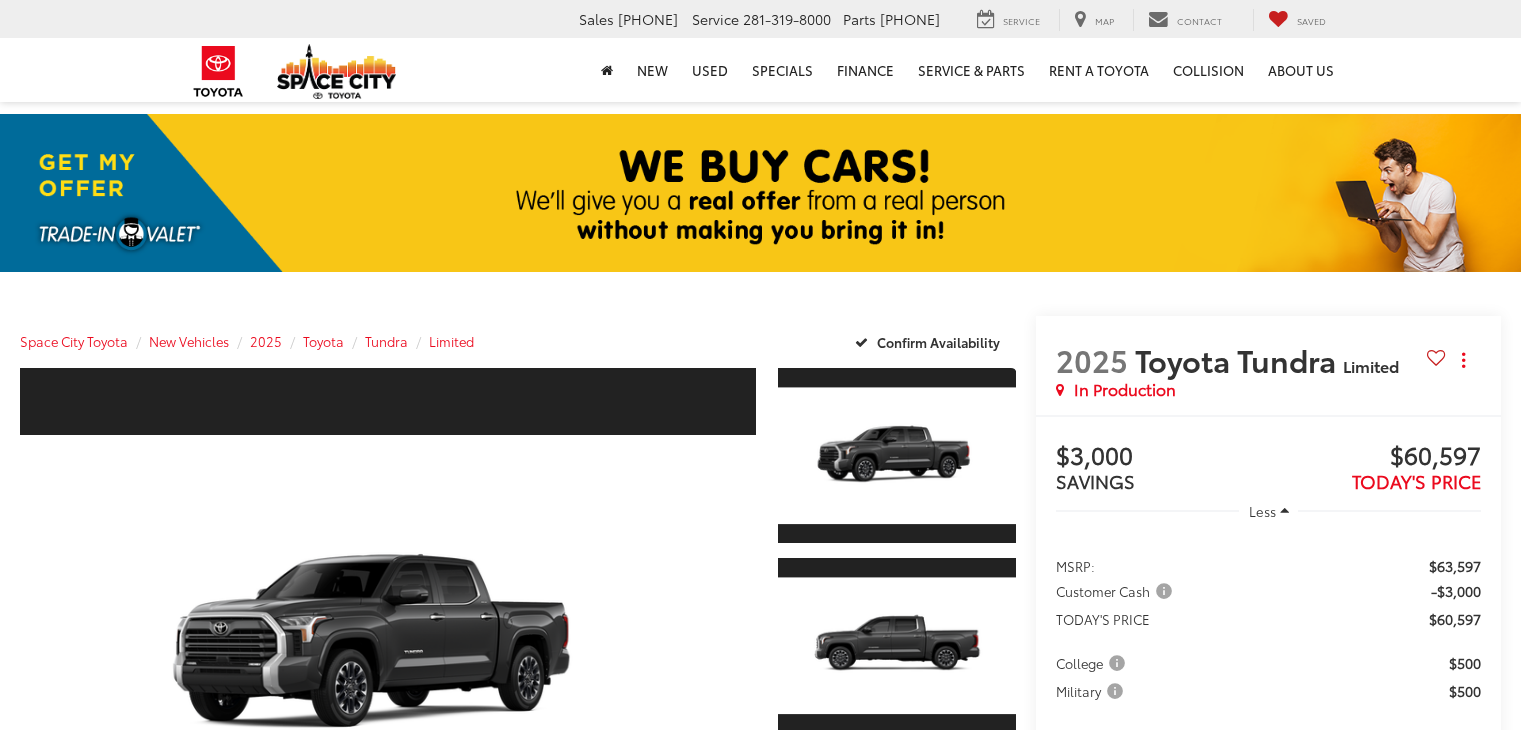 scroll, scrollTop: 0, scrollLeft: 0, axis: both 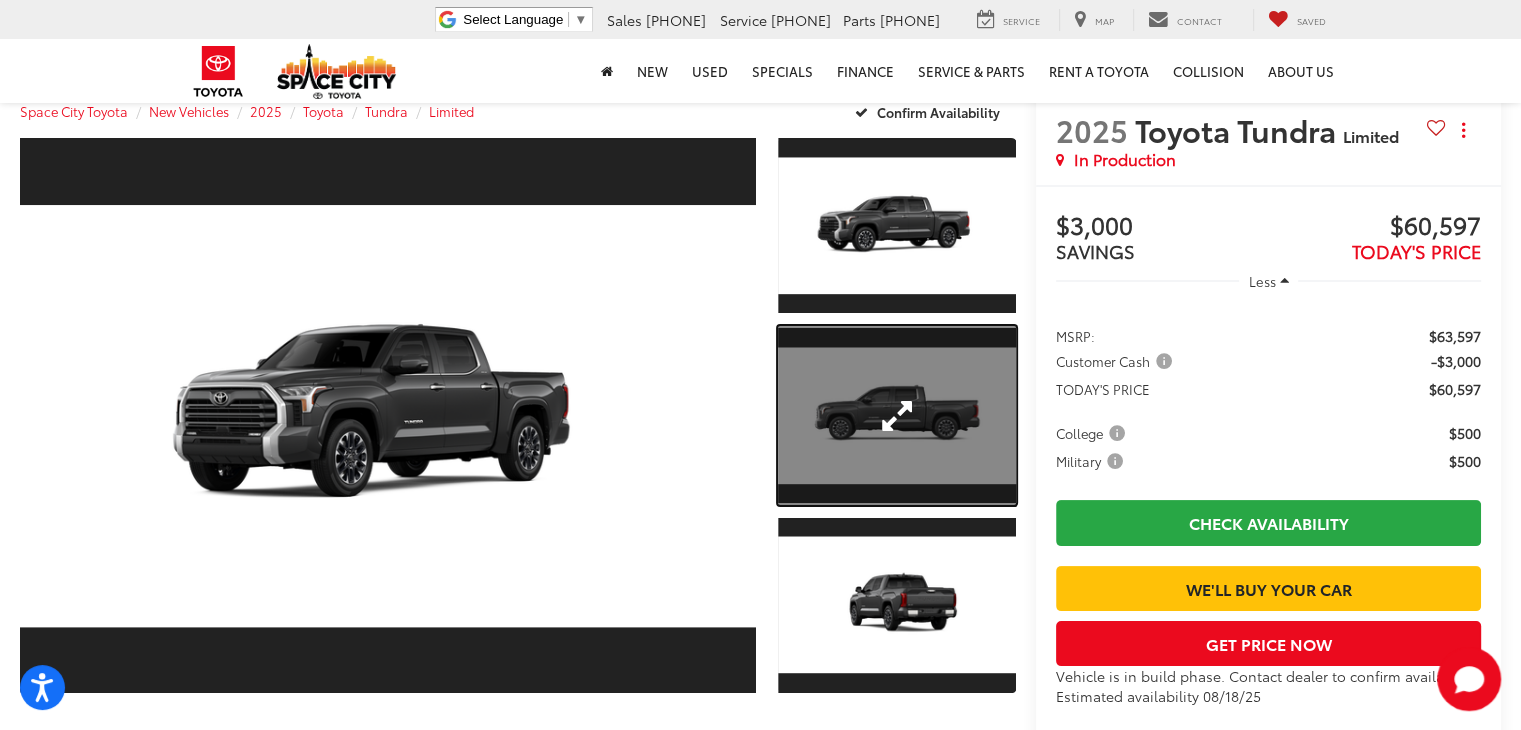 click at bounding box center (897, 415) 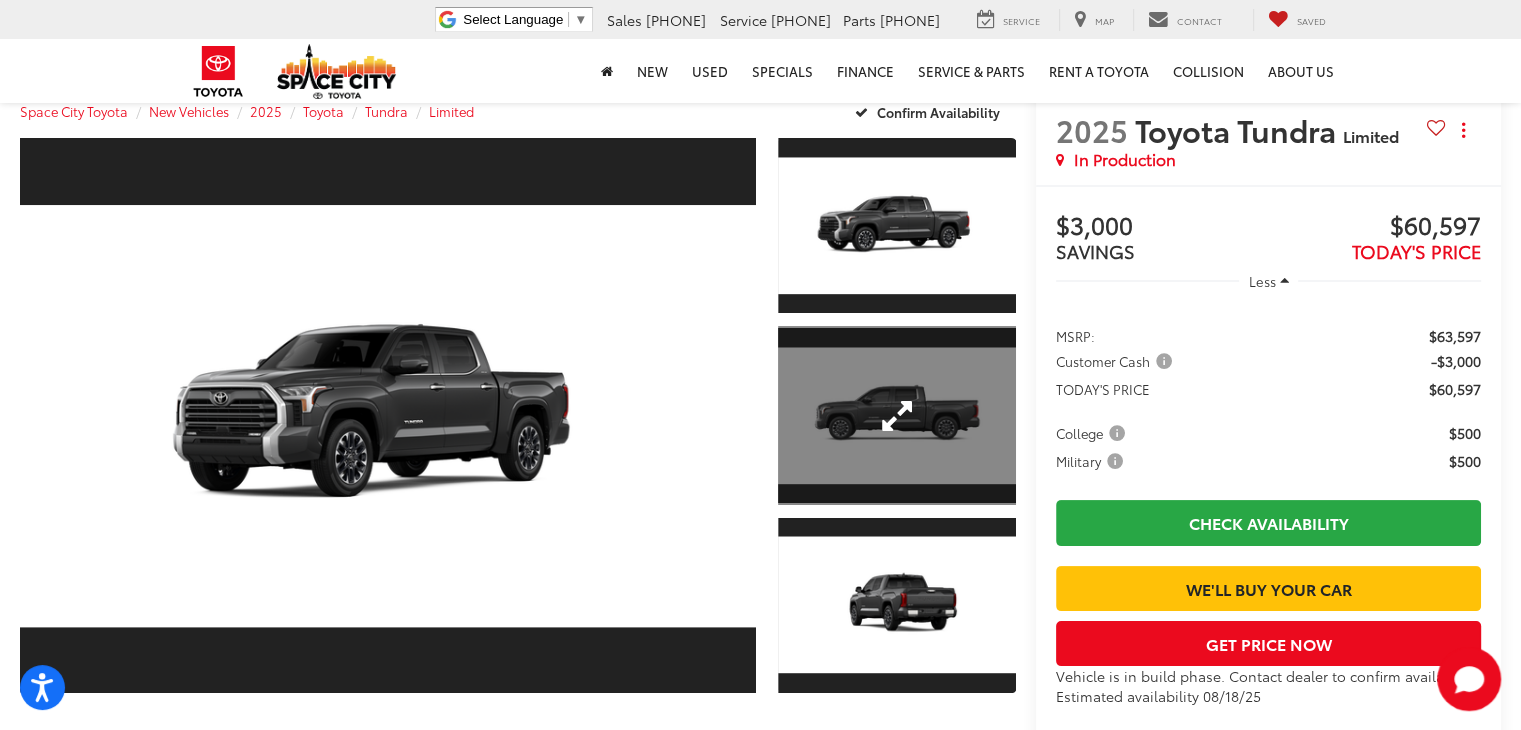 scroll, scrollTop: 60, scrollLeft: 0, axis: vertical 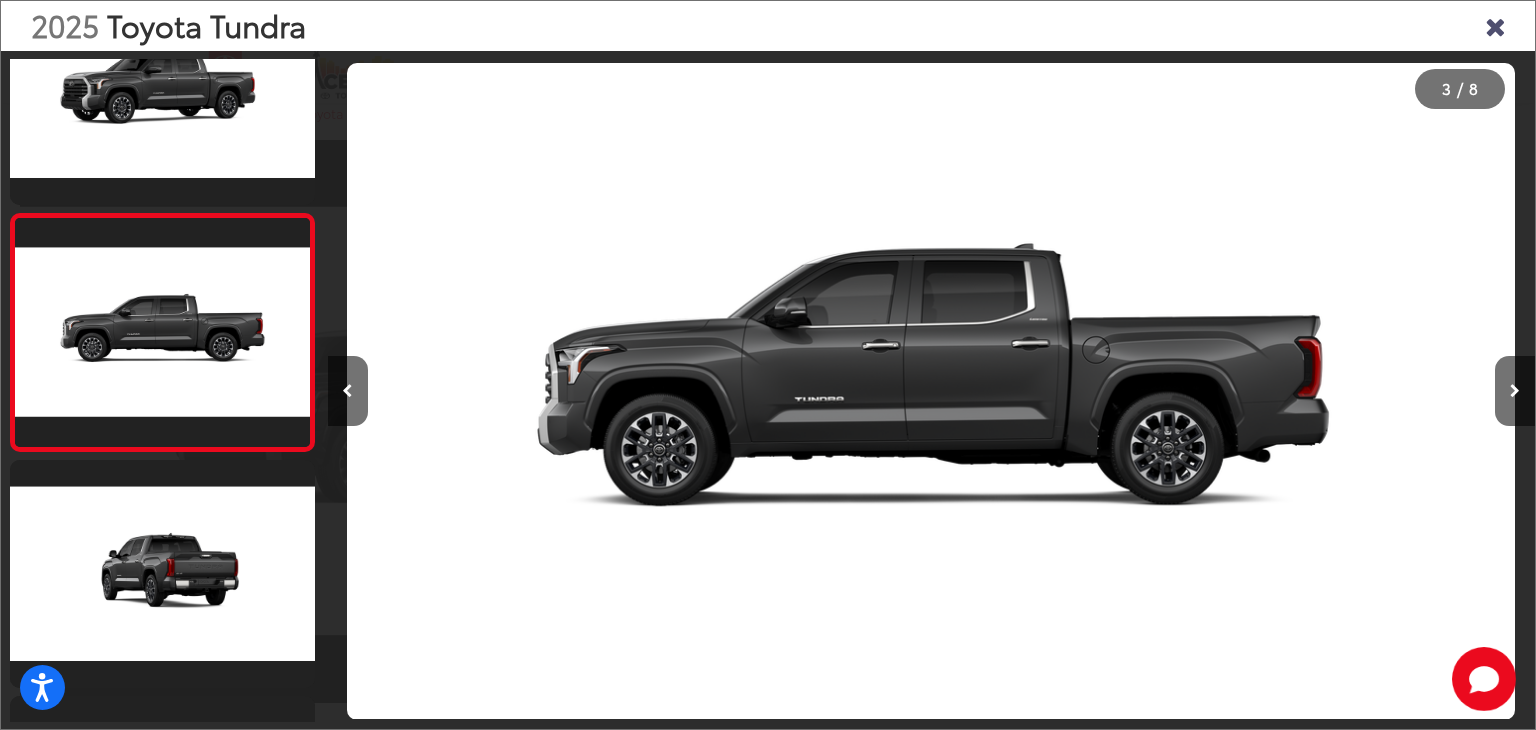 click at bounding box center [1495, 25] 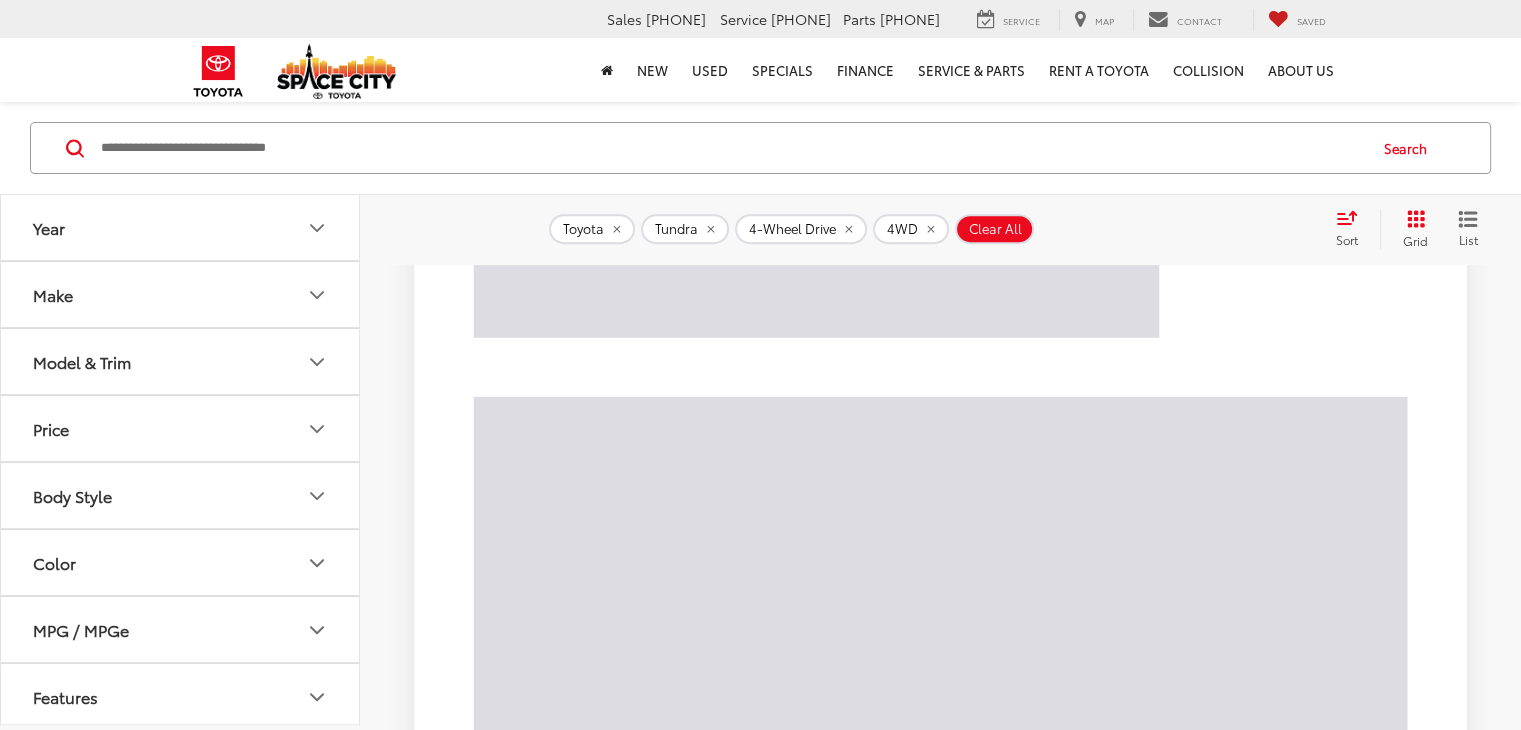 scroll, scrollTop: 4036, scrollLeft: 0, axis: vertical 